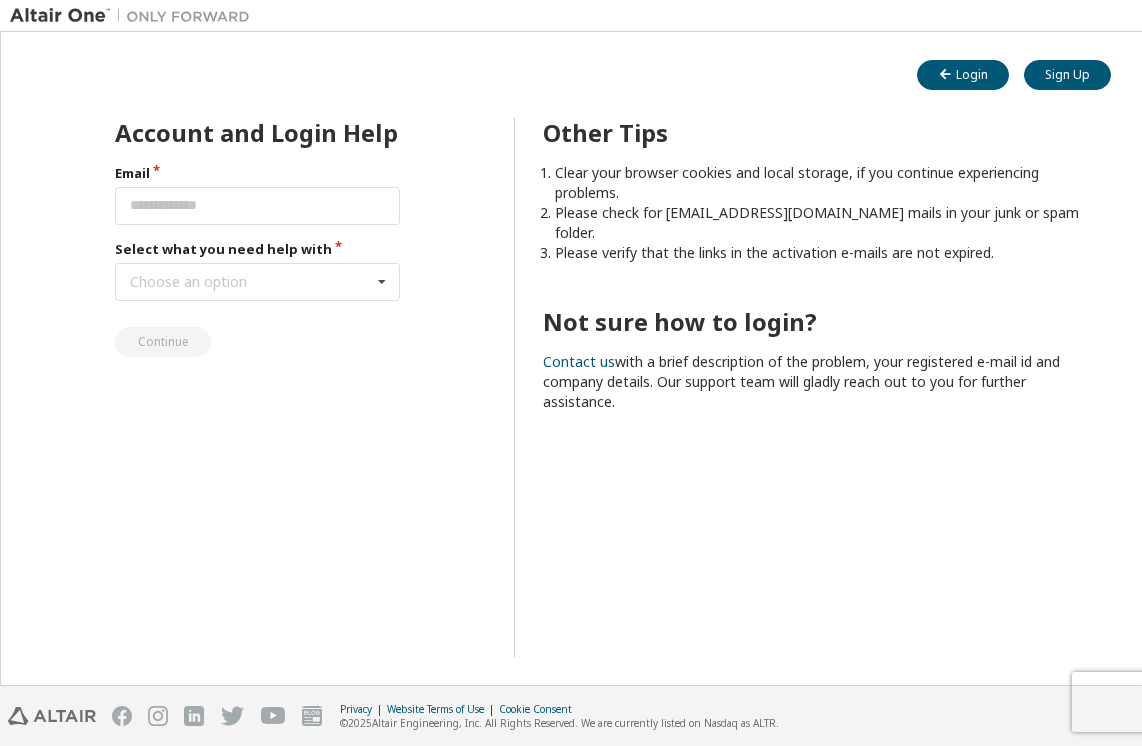 scroll, scrollTop: 0, scrollLeft: 0, axis: both 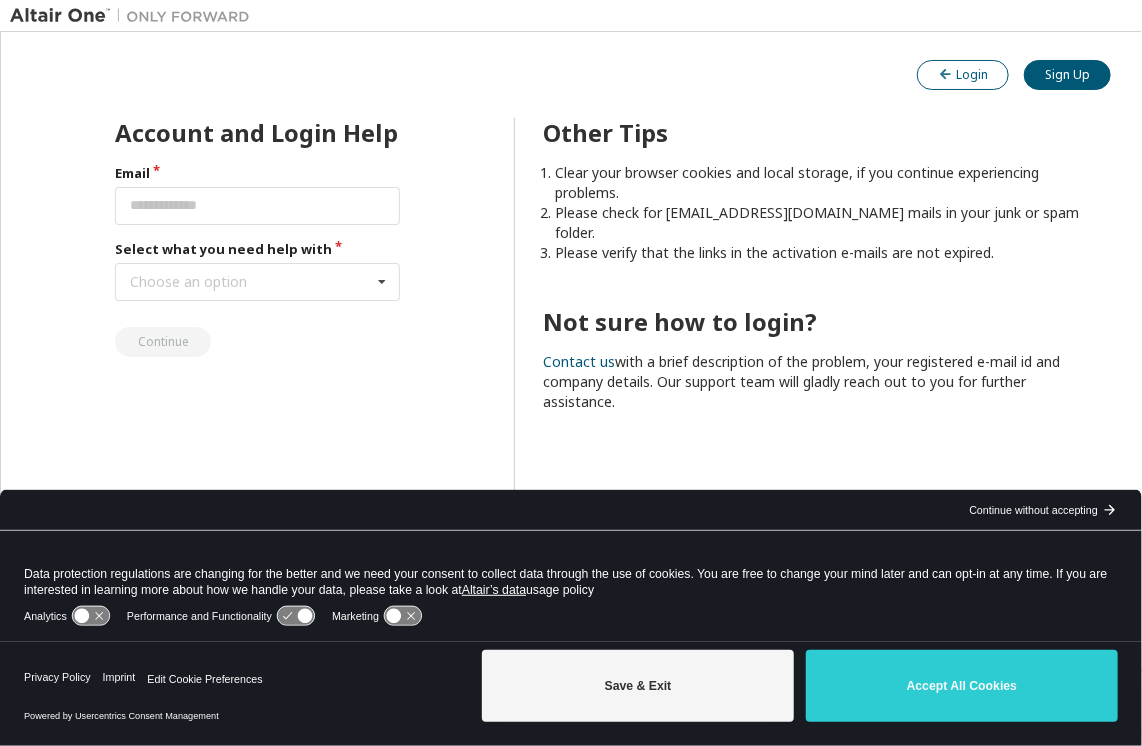 click on "Login" at bounding box center (963, 74) 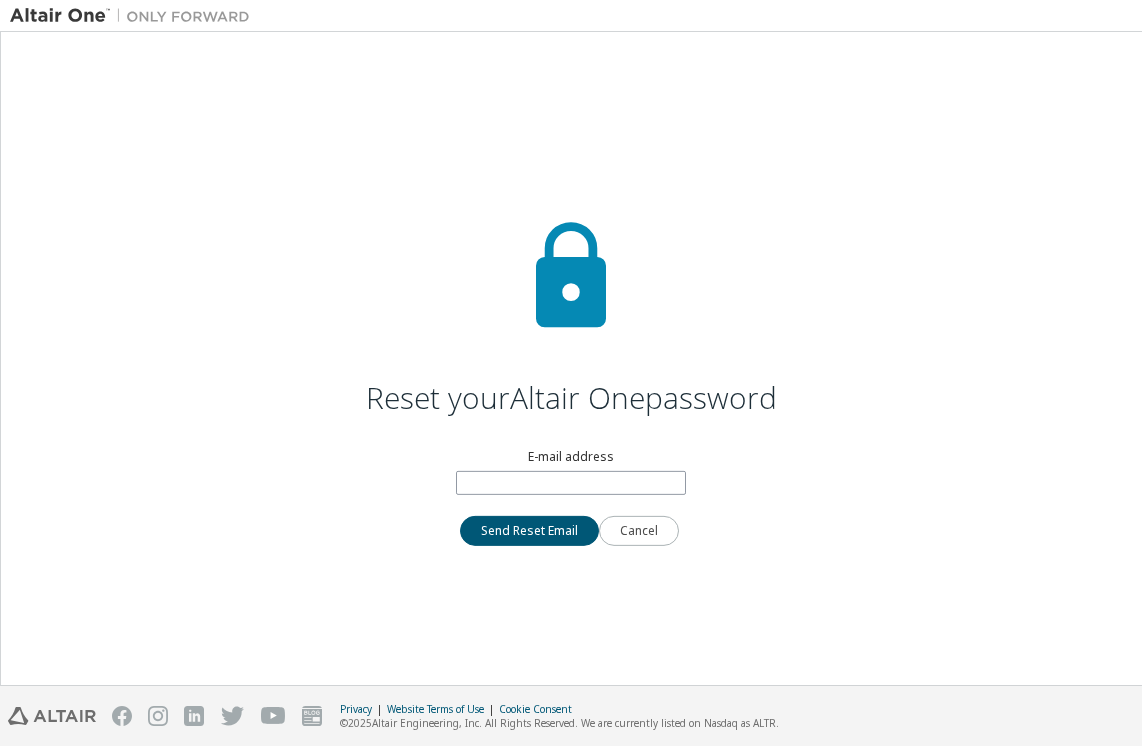 scroll, scrollTop: 0, scrollLeft: 0, axis: both 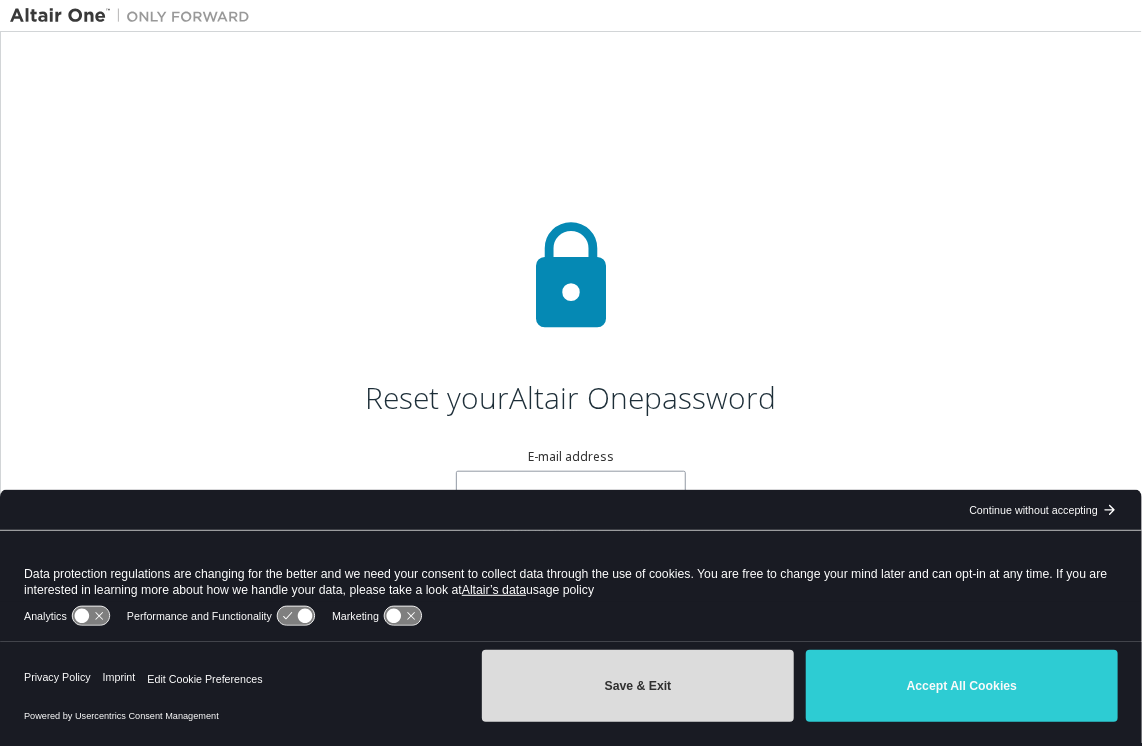 click on "Save & Exit" at bounding box center [638, 686] 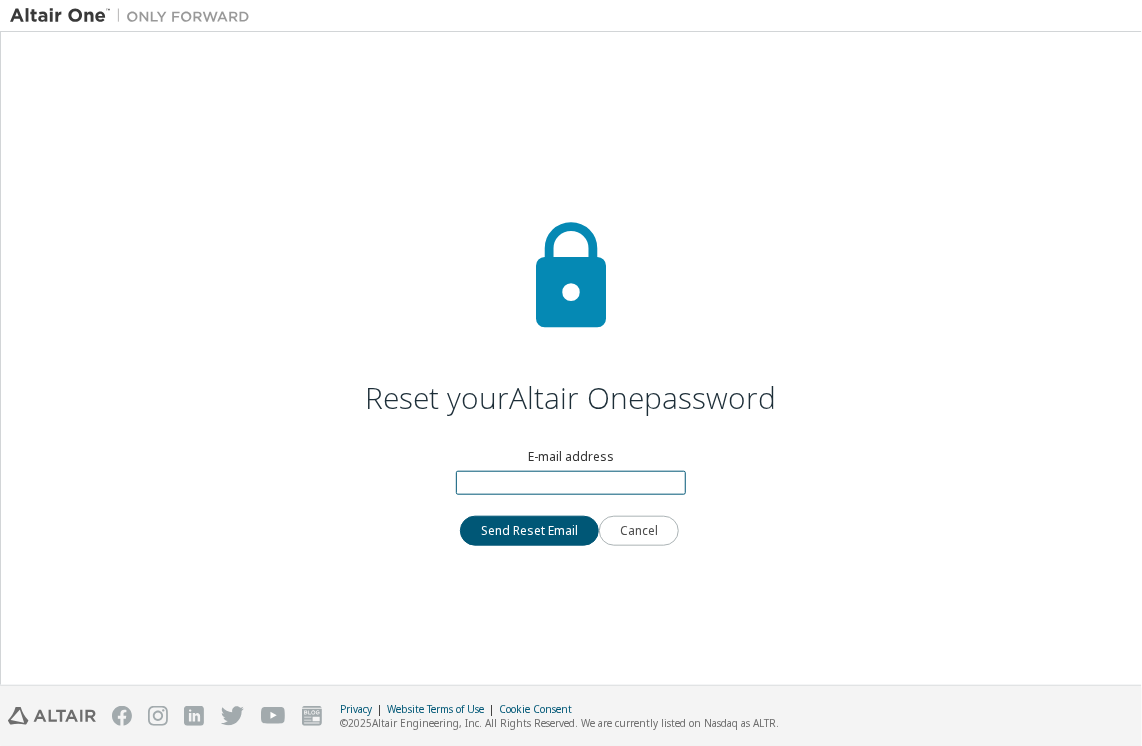 click at bounding box center (571, 483) 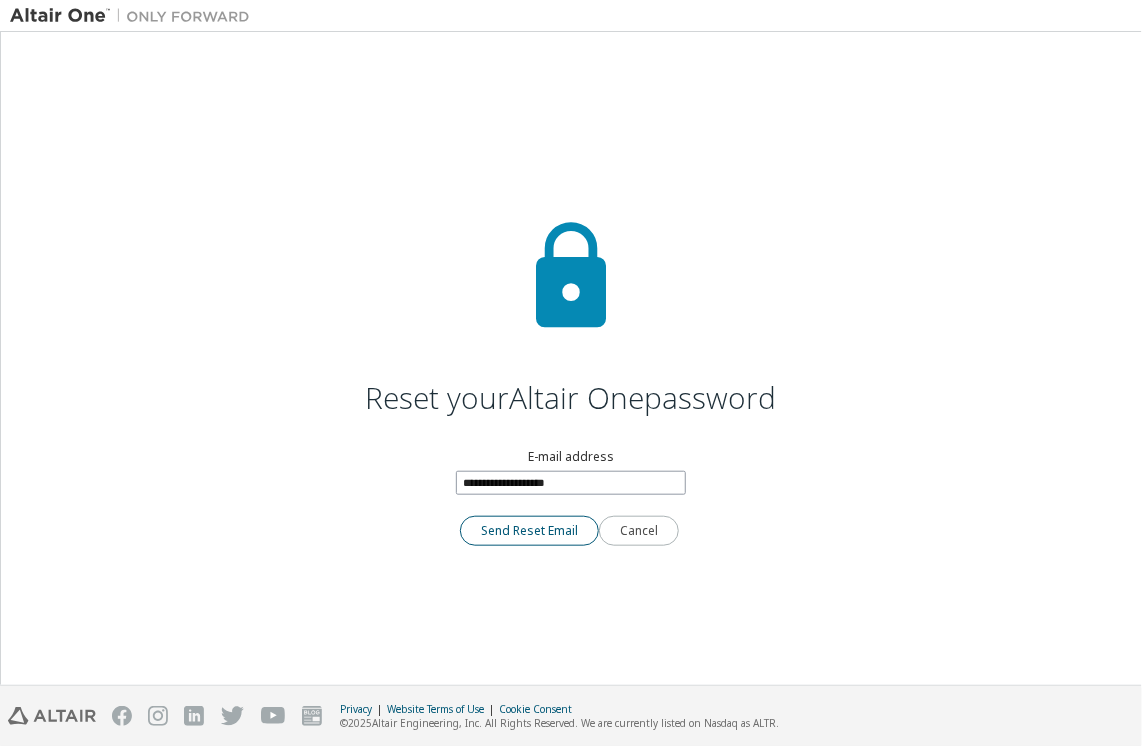 click on "Send Reset Email" at bounding box center [529, 531] 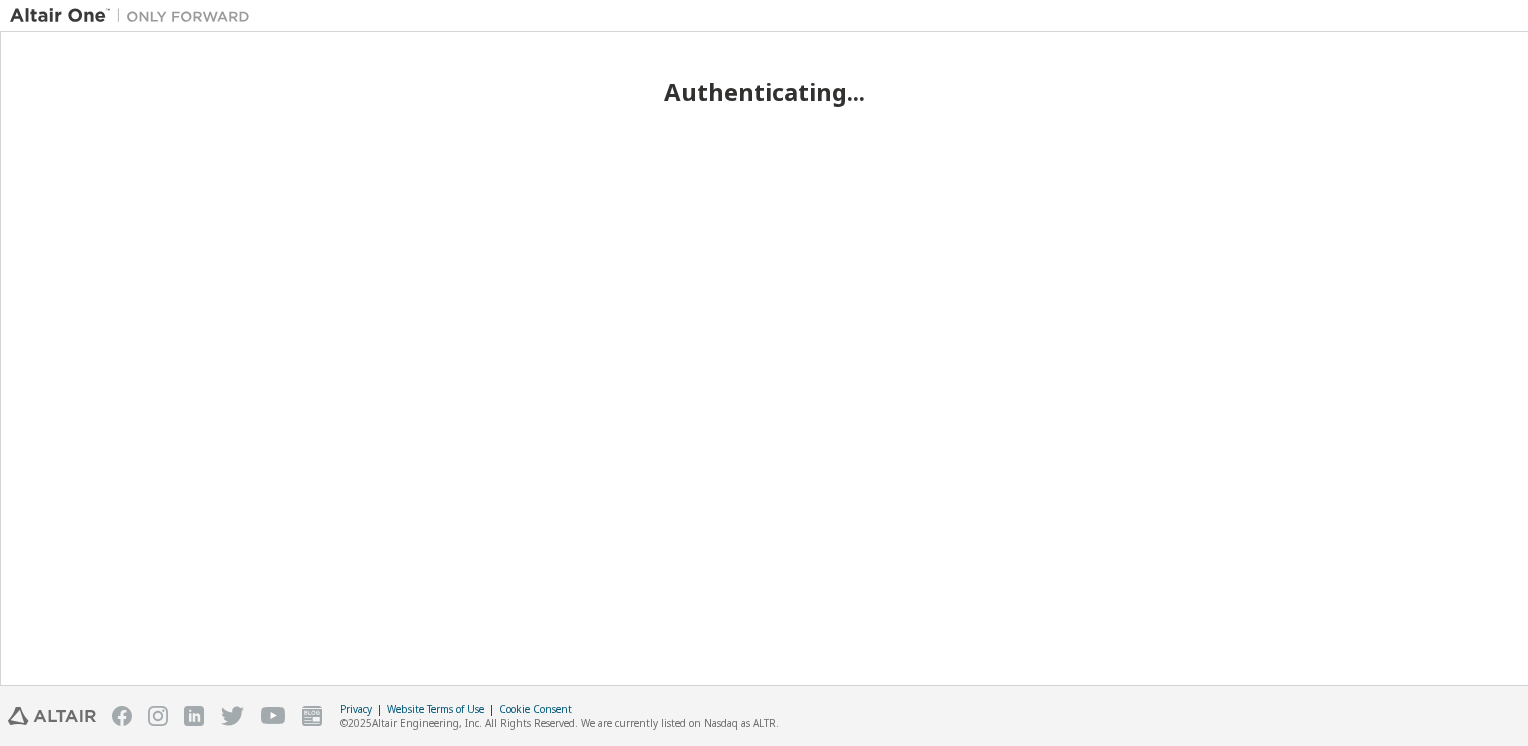 scroll, scrollTop: 0, scrollLeft: 0, axis: both 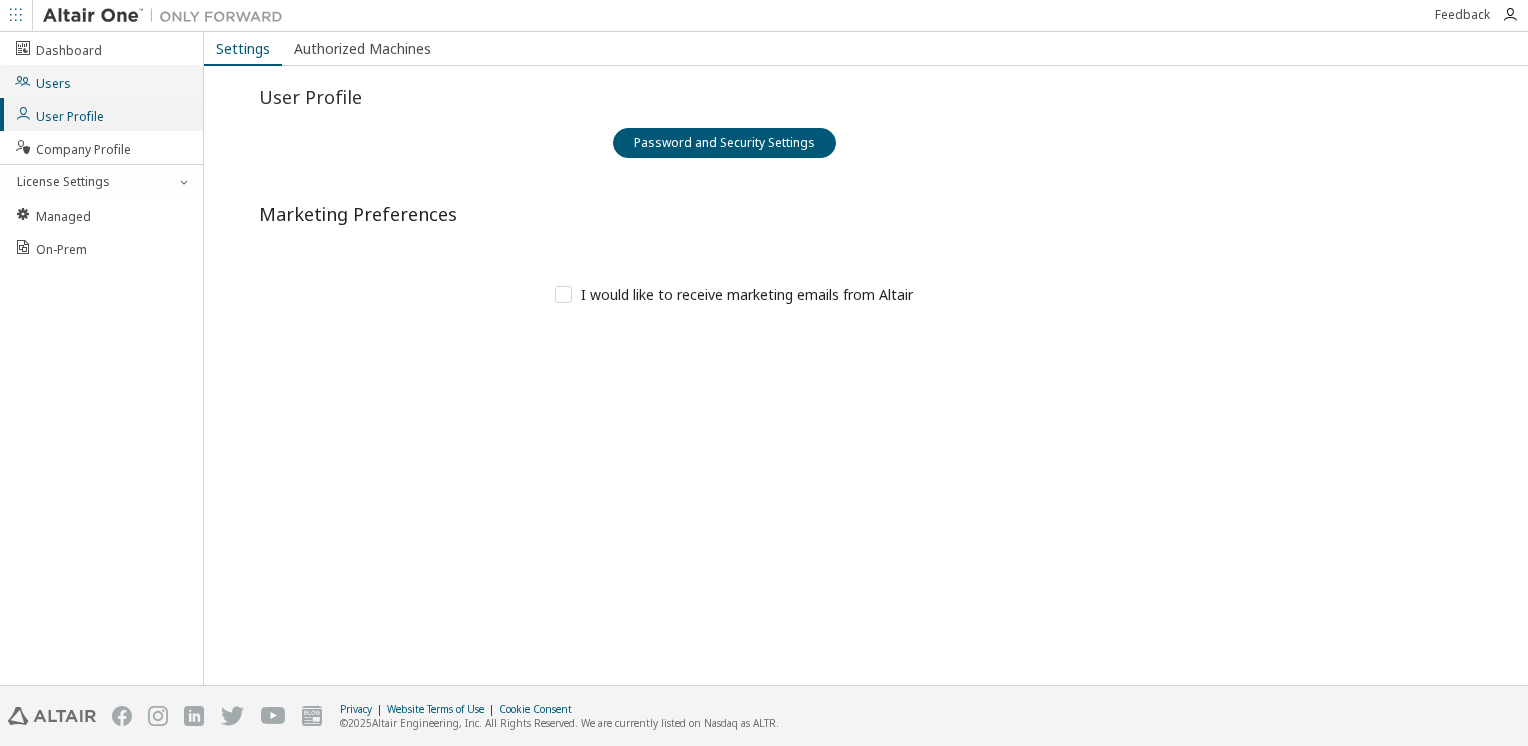 click on "Users" at bounding box center (101, 81) 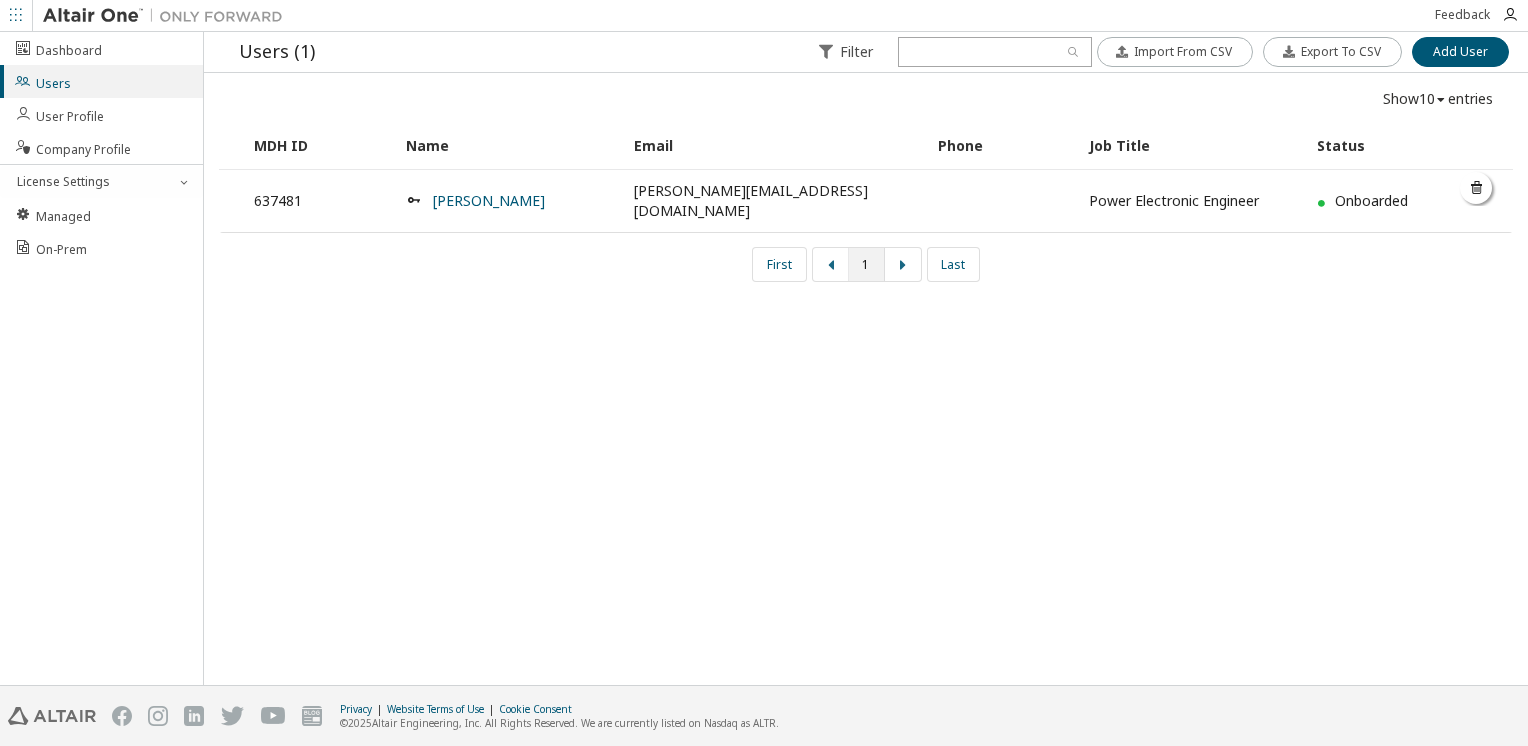 click at bounding box center [1477, 188] 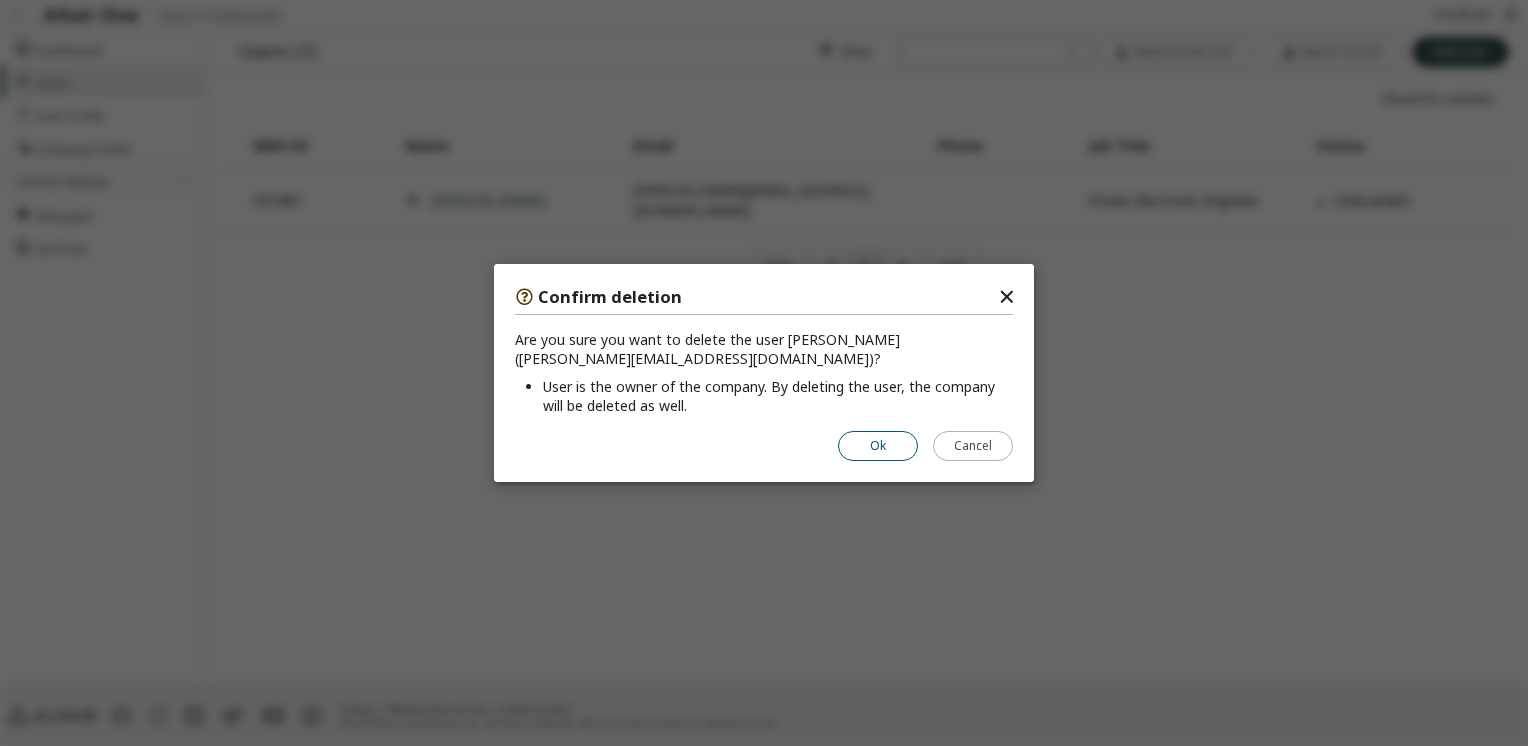 click on "Ok" at bounding box center (878, 446) 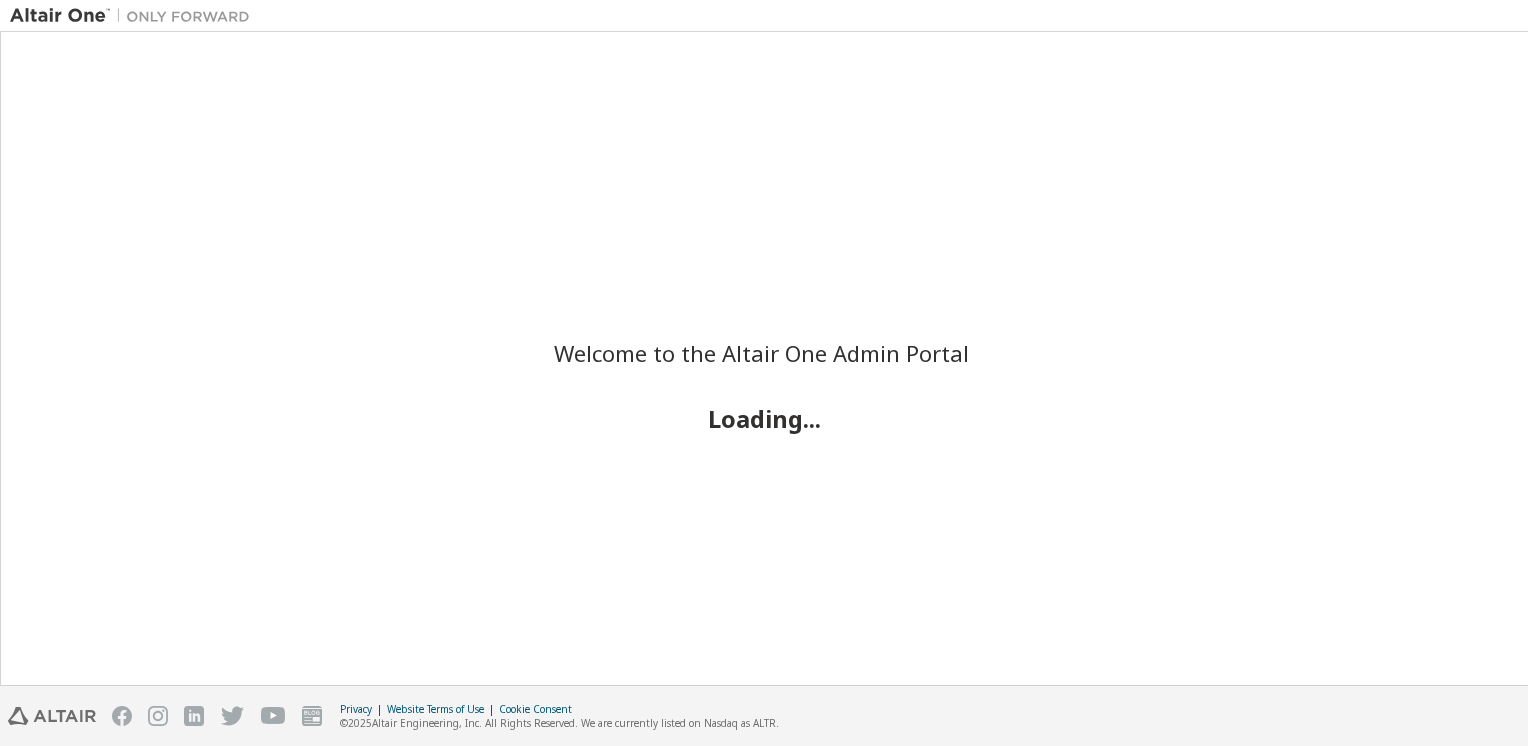 scroll, scrollTop: 0, scrollLeft: 0, axis: both 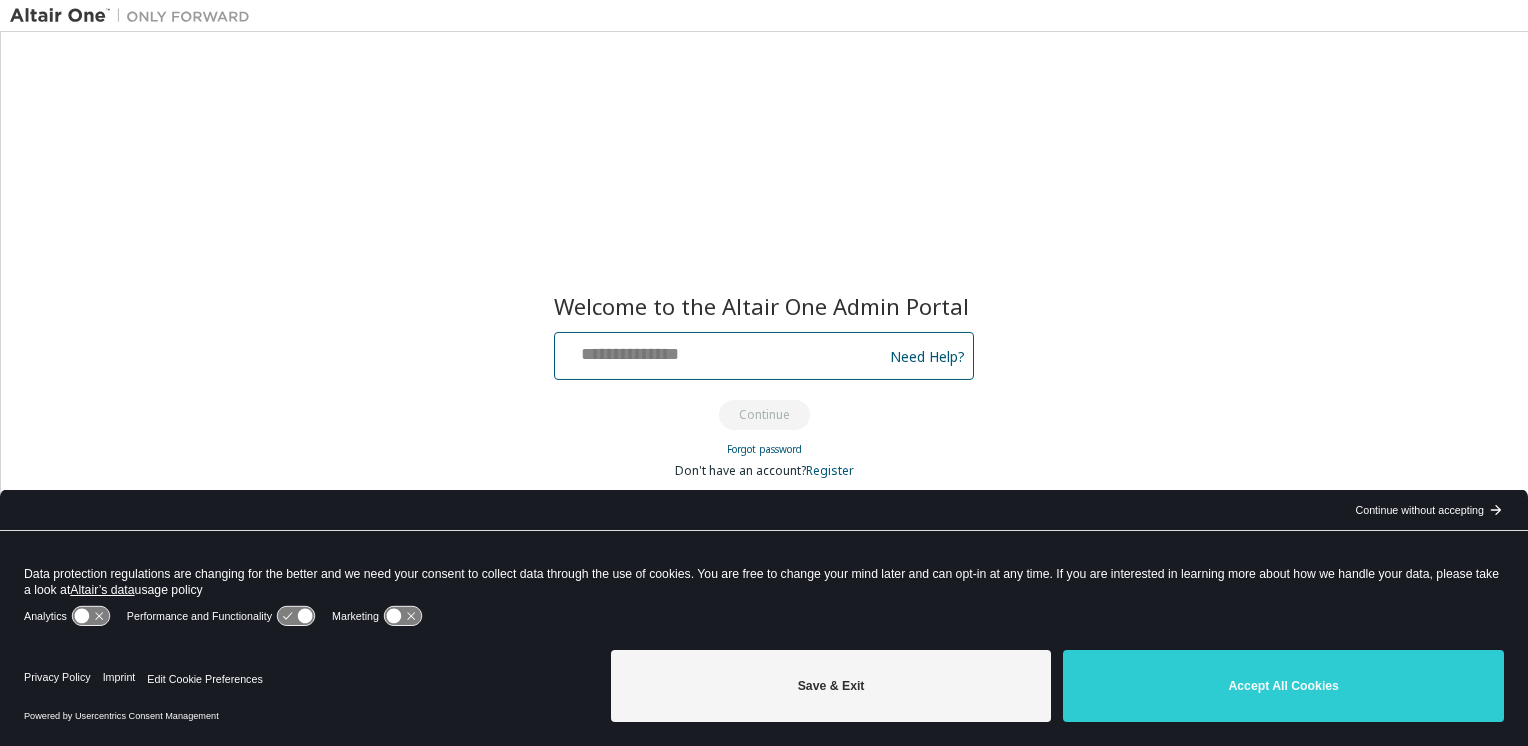 click at bounding box center (721, 351) 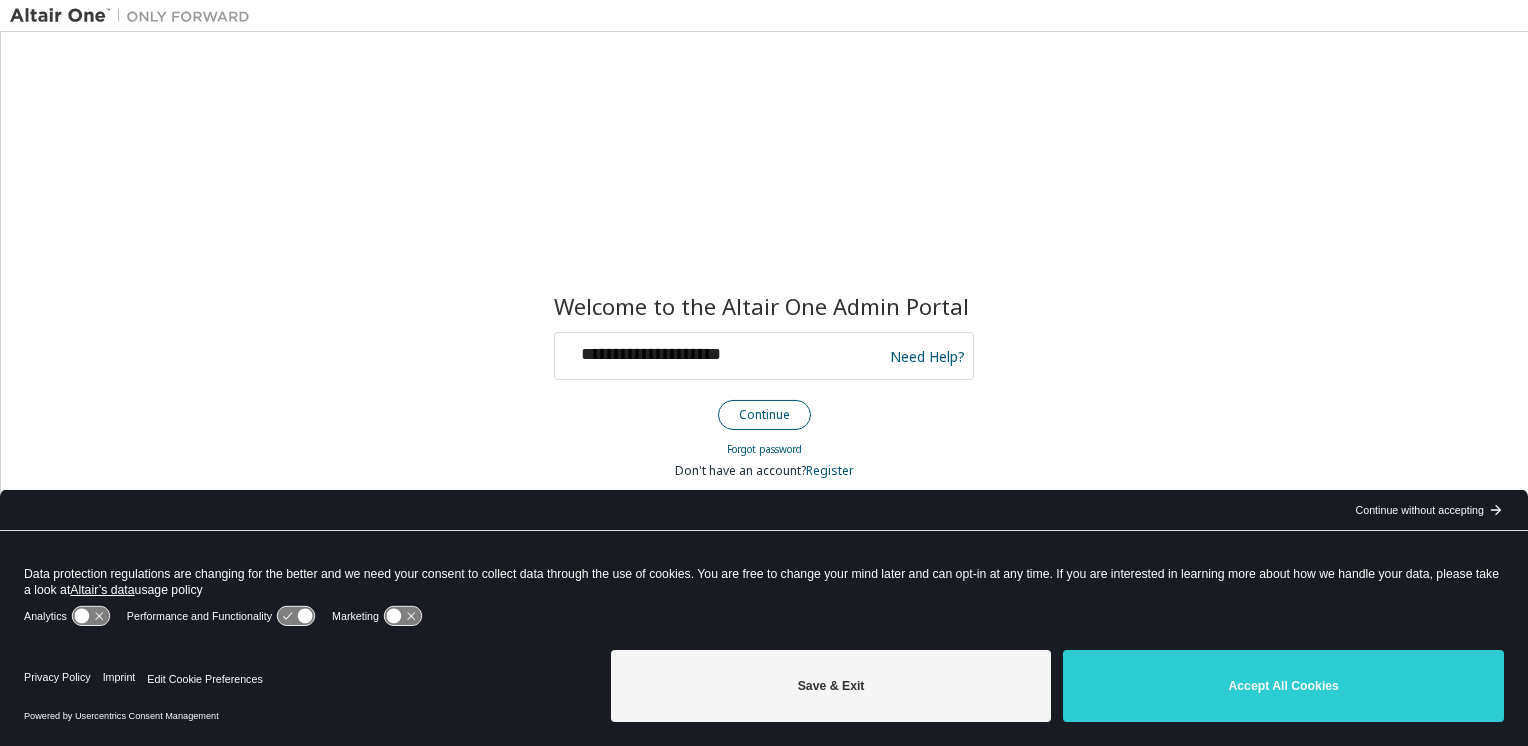 click on "Continue" at bounding box center [764, 415] 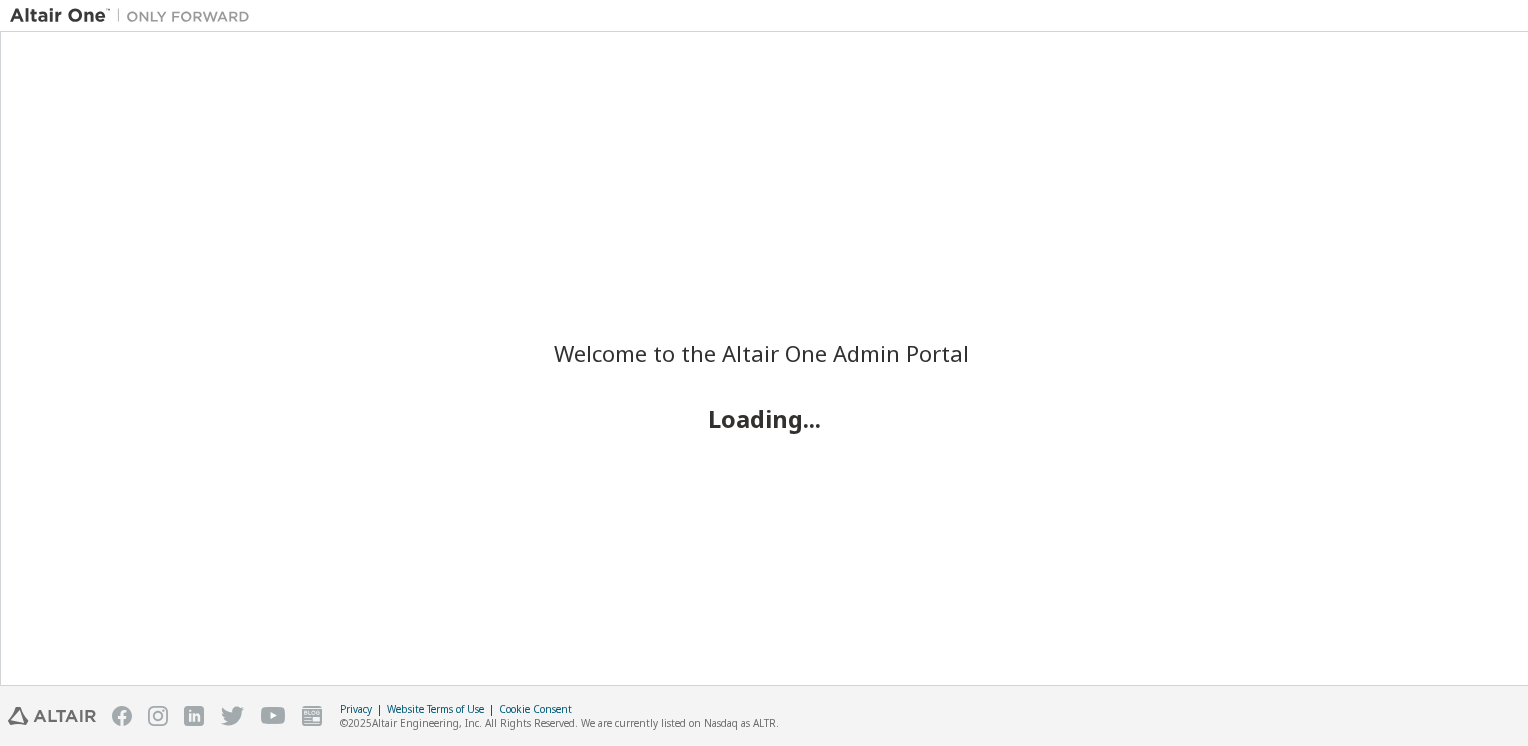 scroll, scrollTop: 0, scrollLeft: 0, axis: both 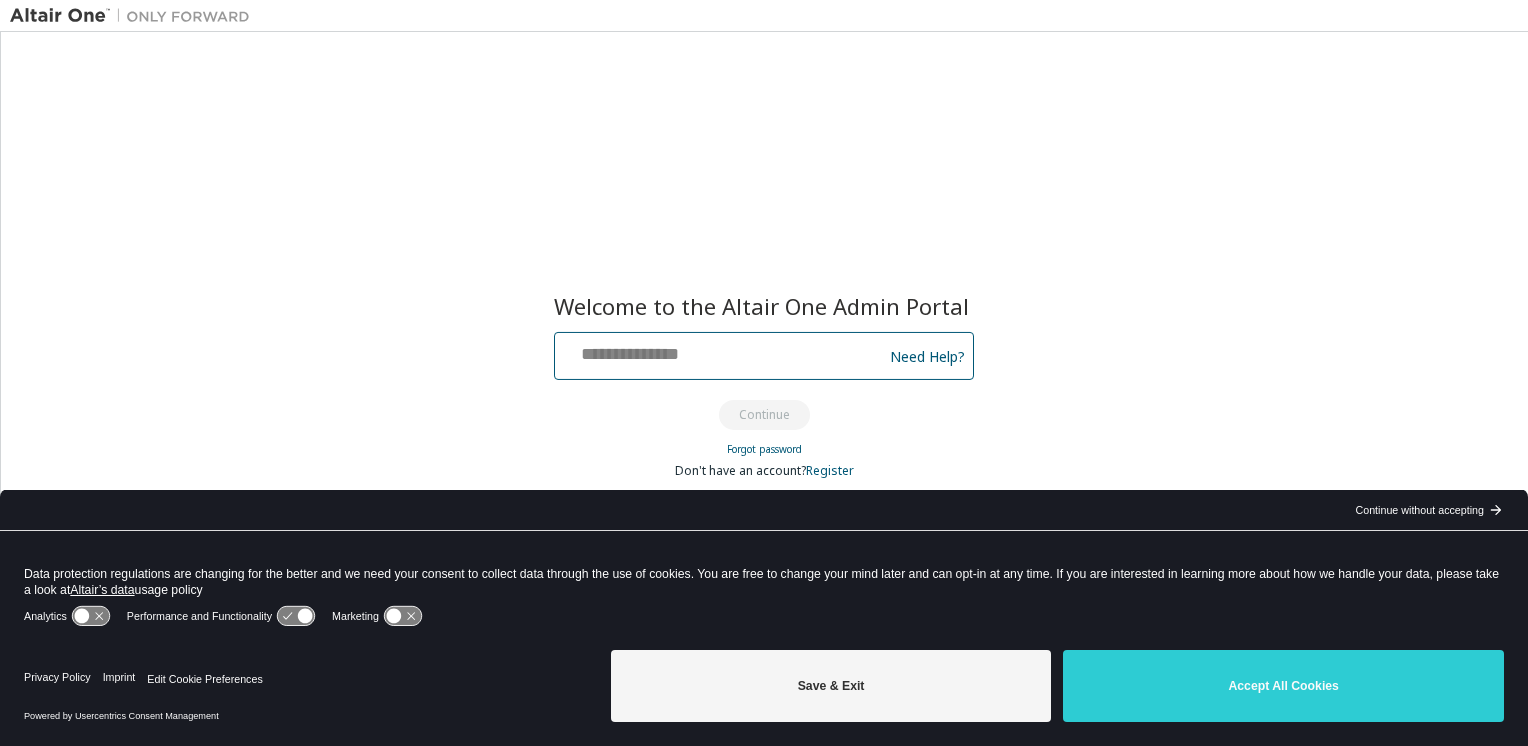 click at bounding box center [721, 351] 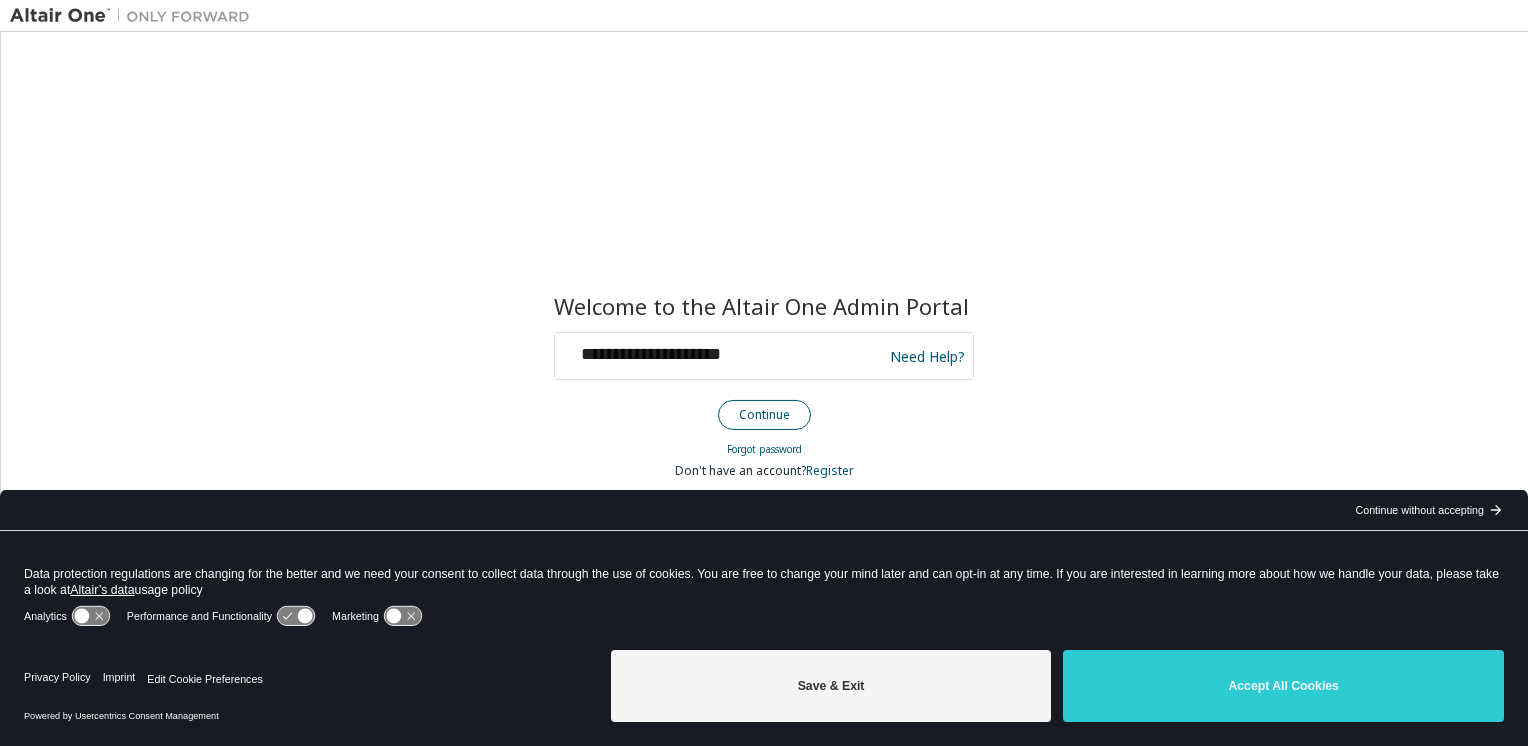 click on "Continue" at bounding box center [764, 415] 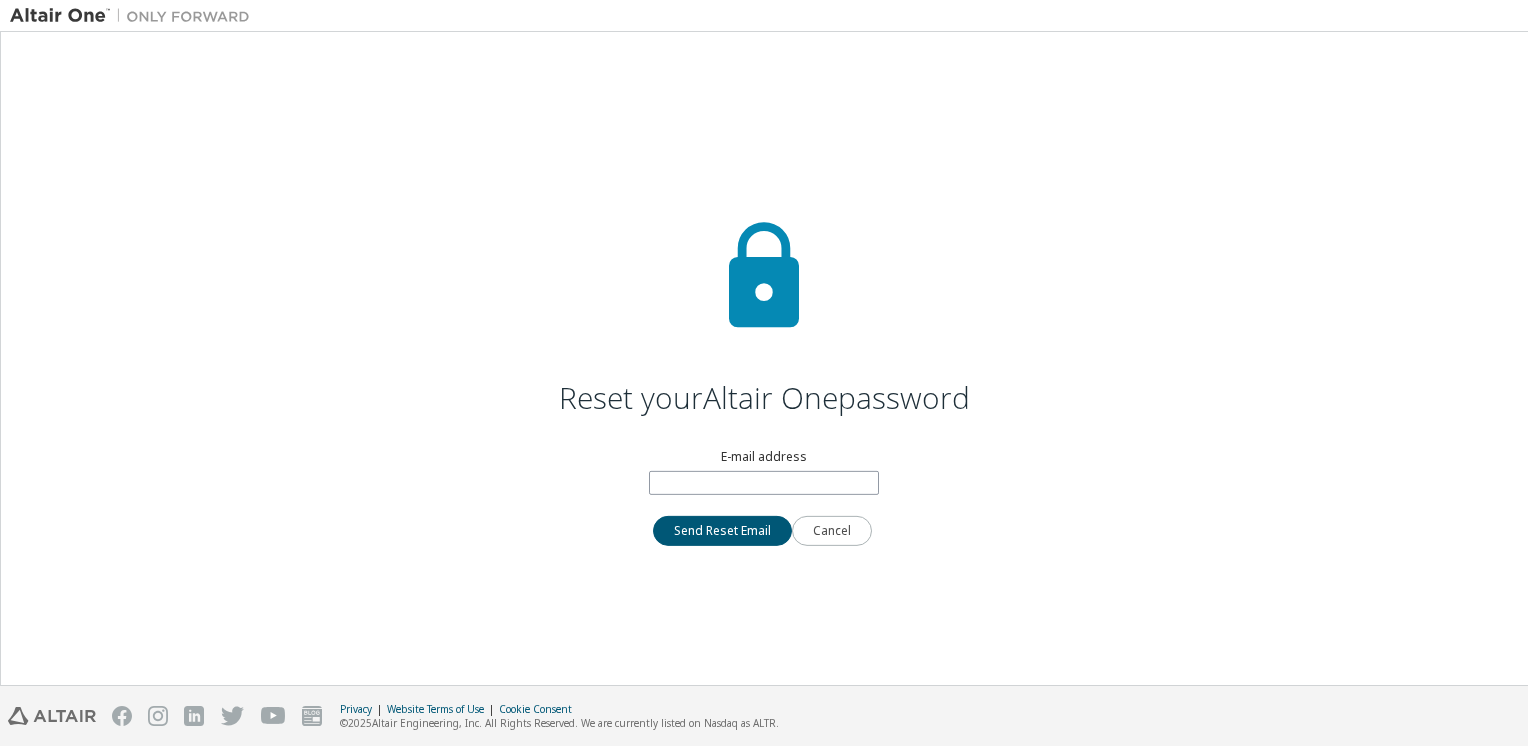 scroll, scrollTop: 0, scrollLeft: 0, axis: both 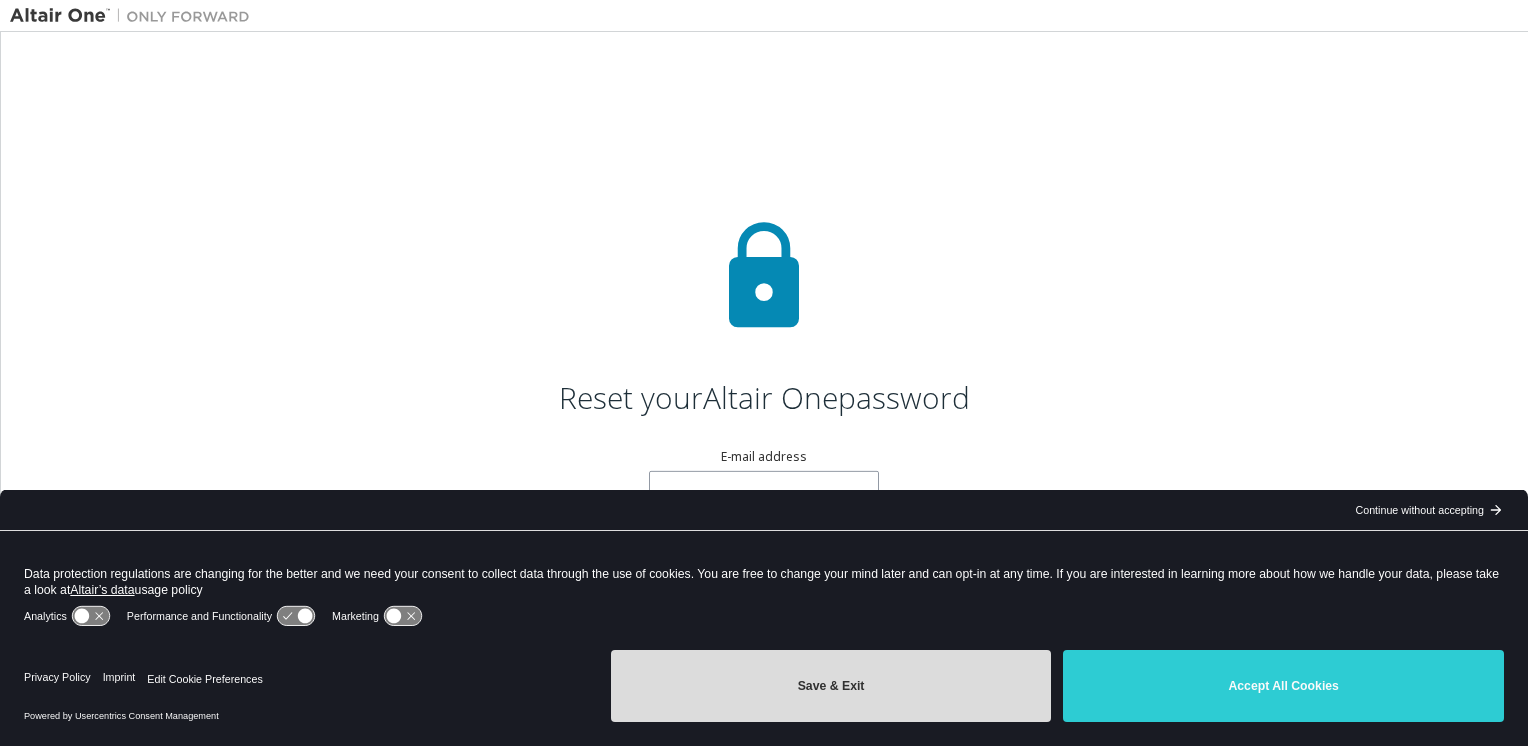 click on "Save & Exit" at bounding box center [831, 686] 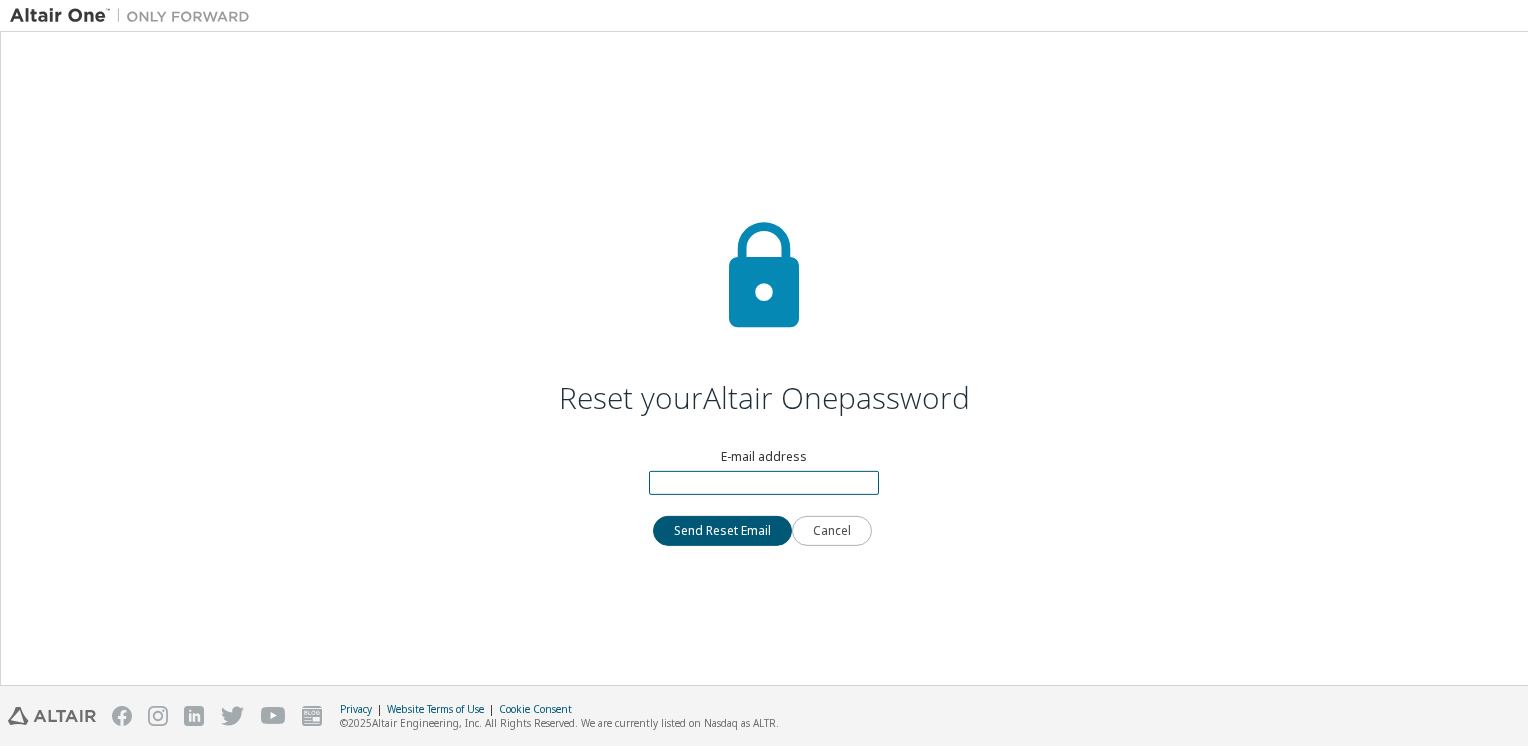 click at bounding box center [764, 483] 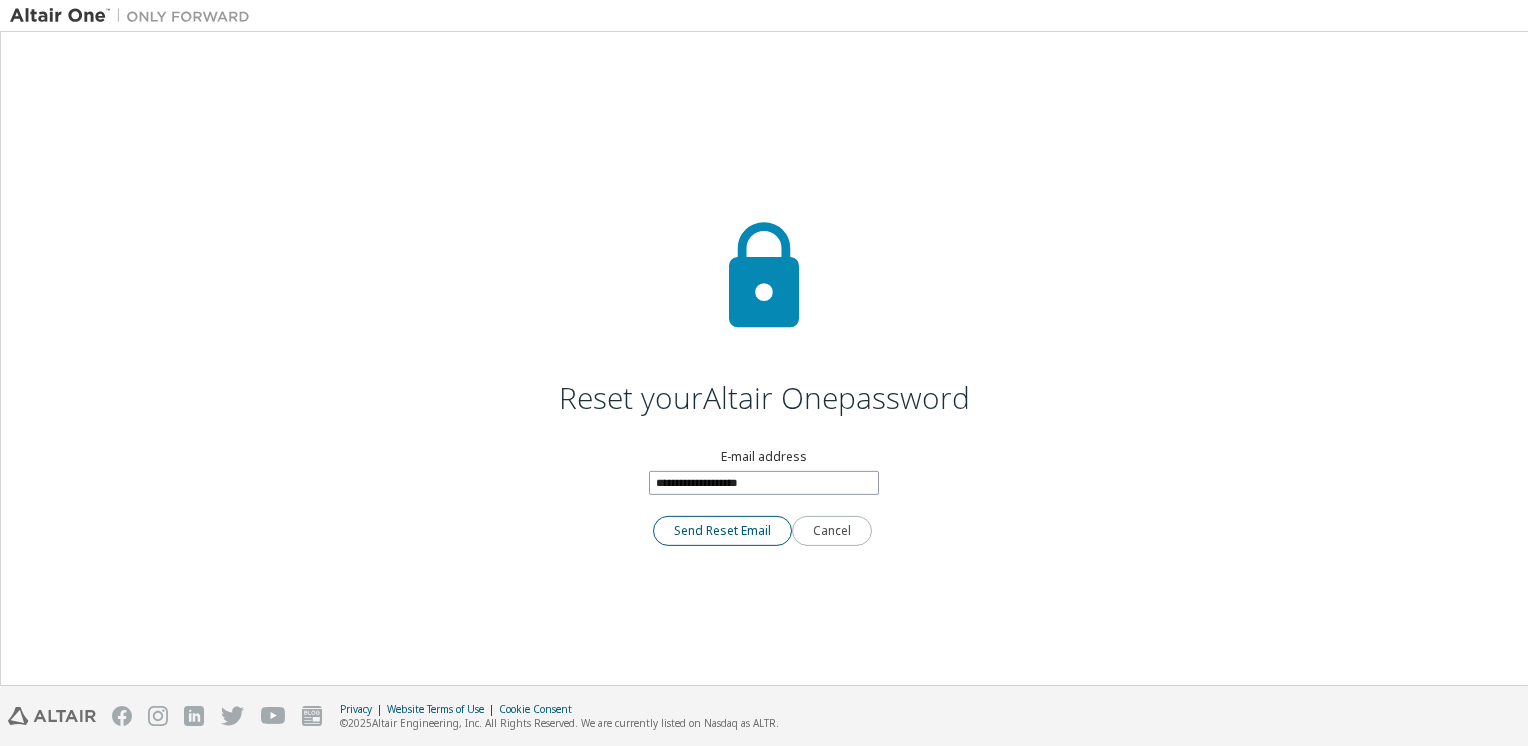 click on "Send Reset Email" at bounding box center [722, 531] 